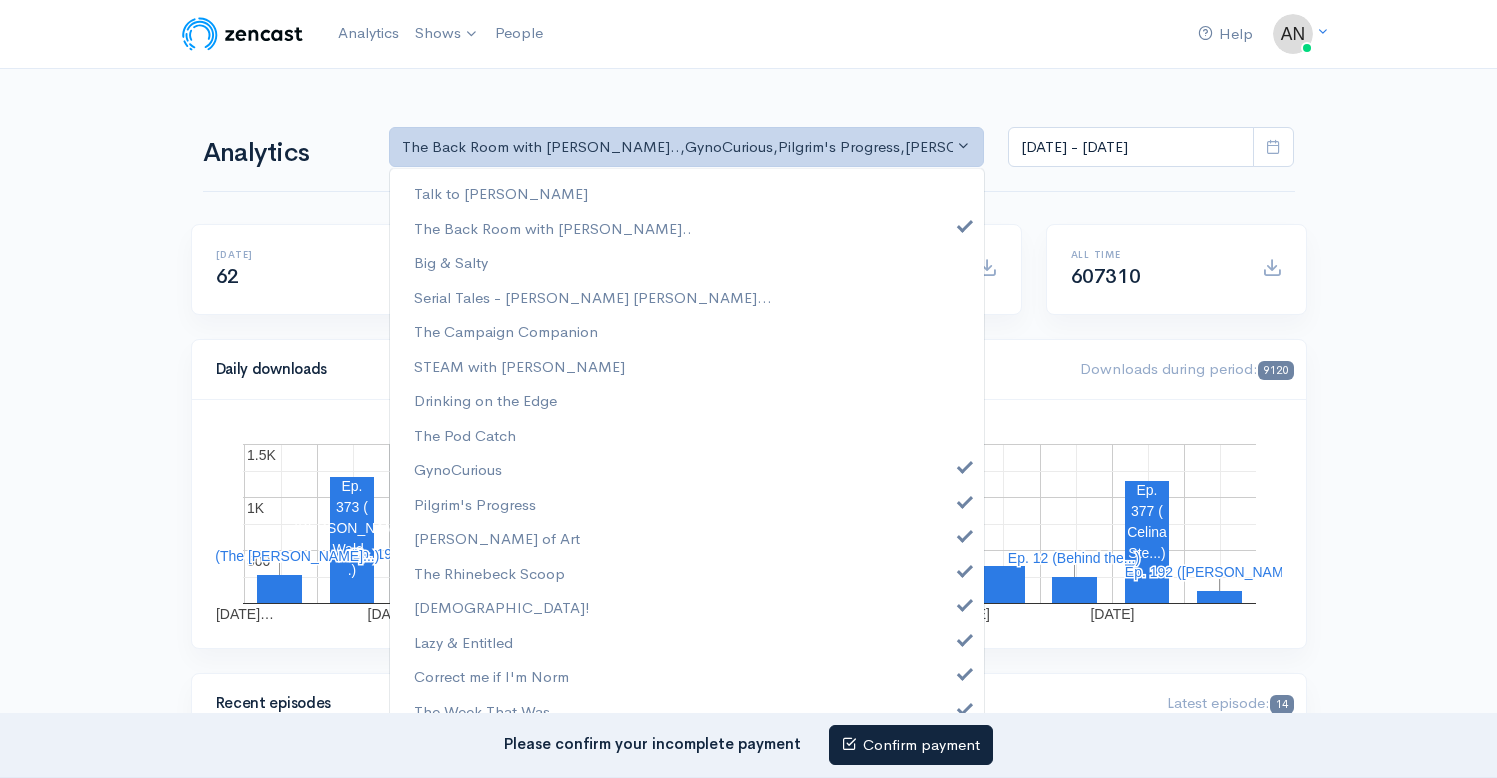 select on "10316" 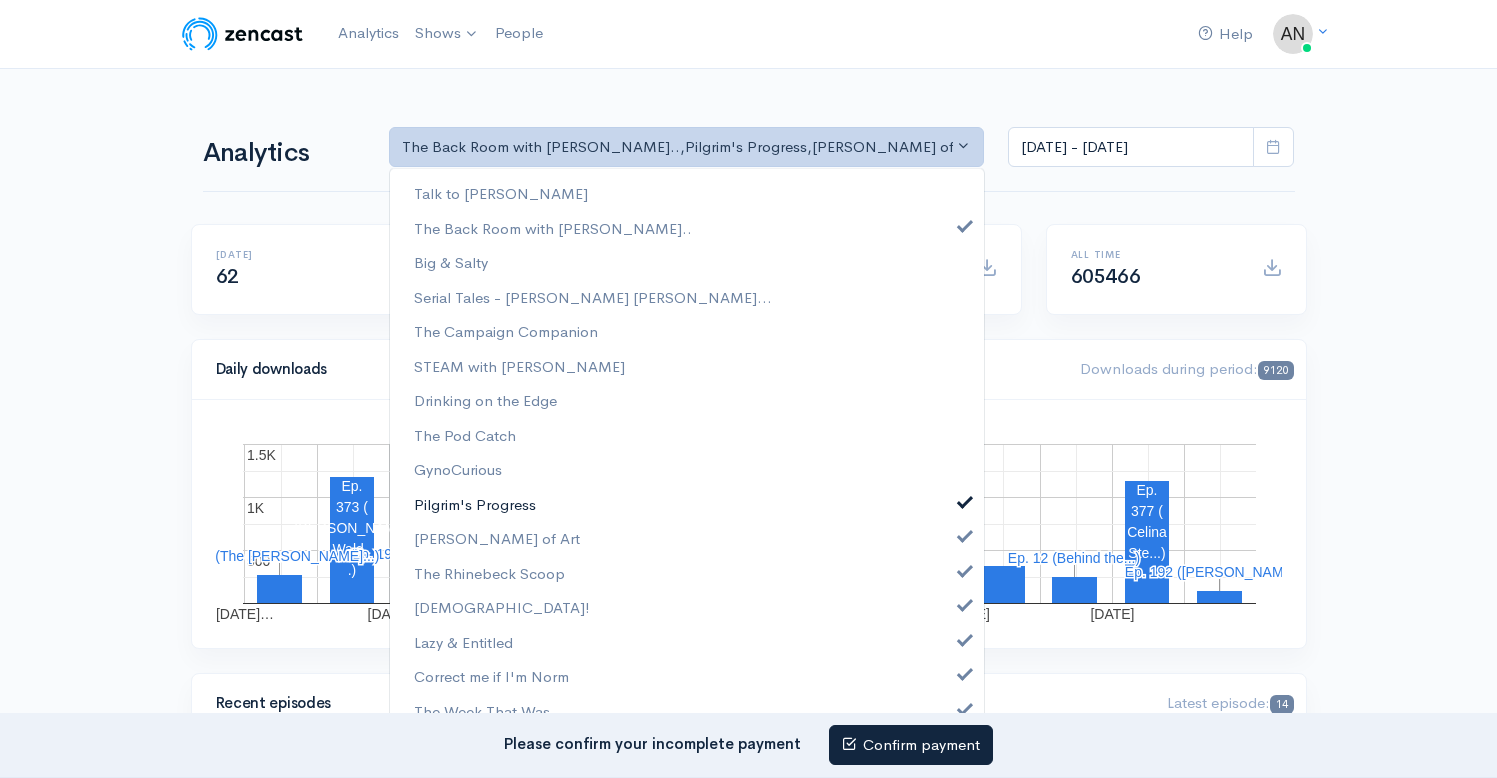 click on "Pilgrim's Progress" at bounding box center [687, 504] 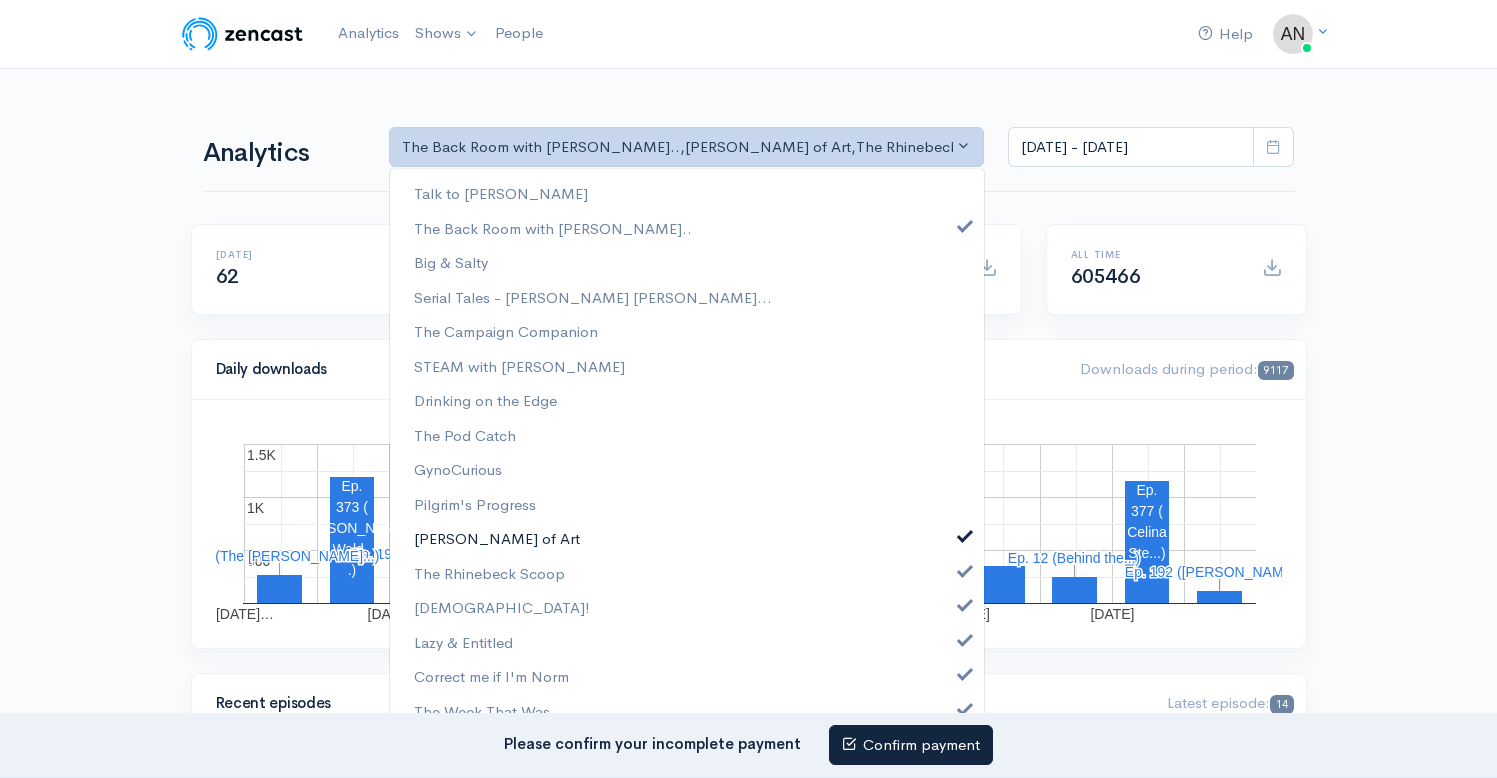click on "[PERSON_NAME] of Art" at bounding box center [687, 538] 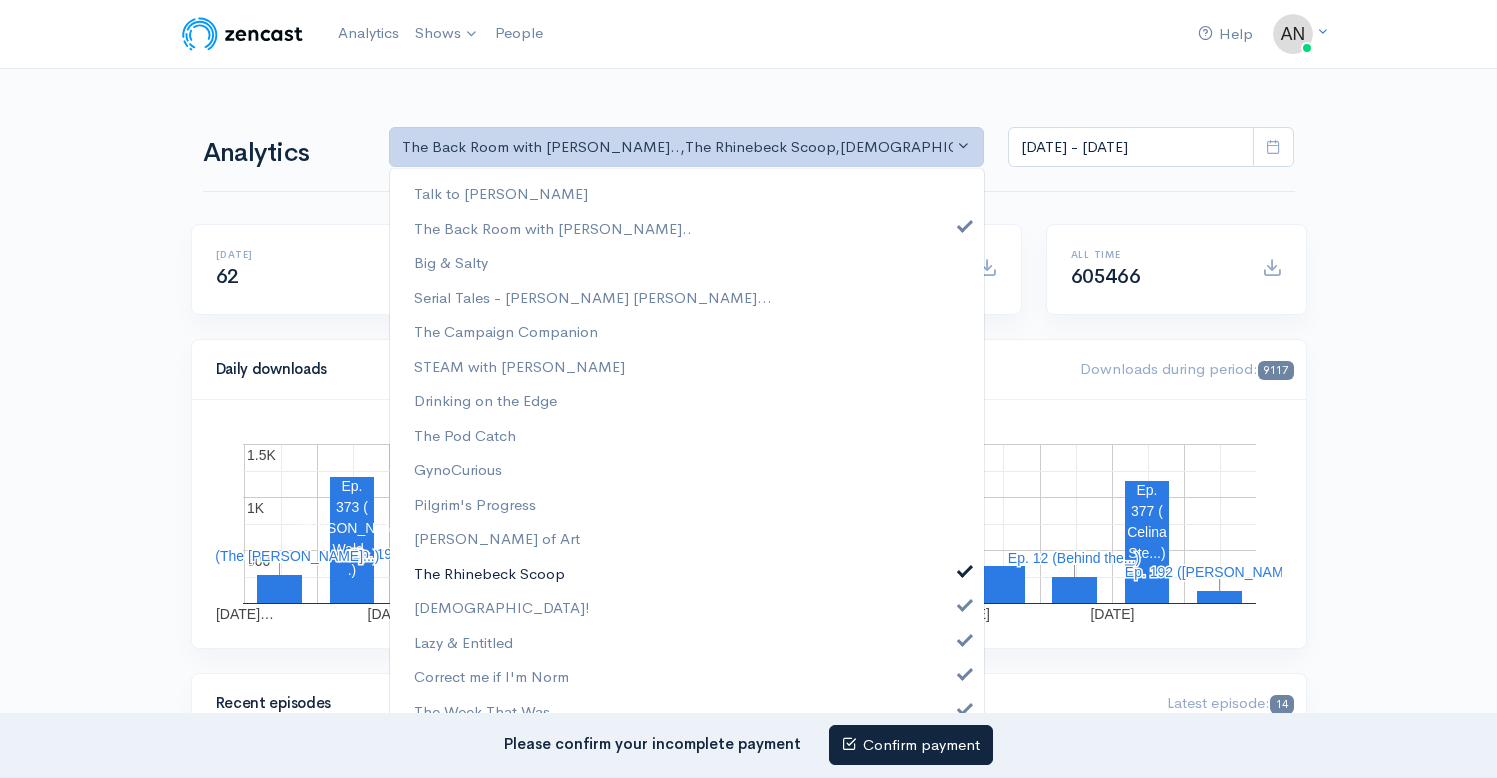 click at bounding box center (965, 568) 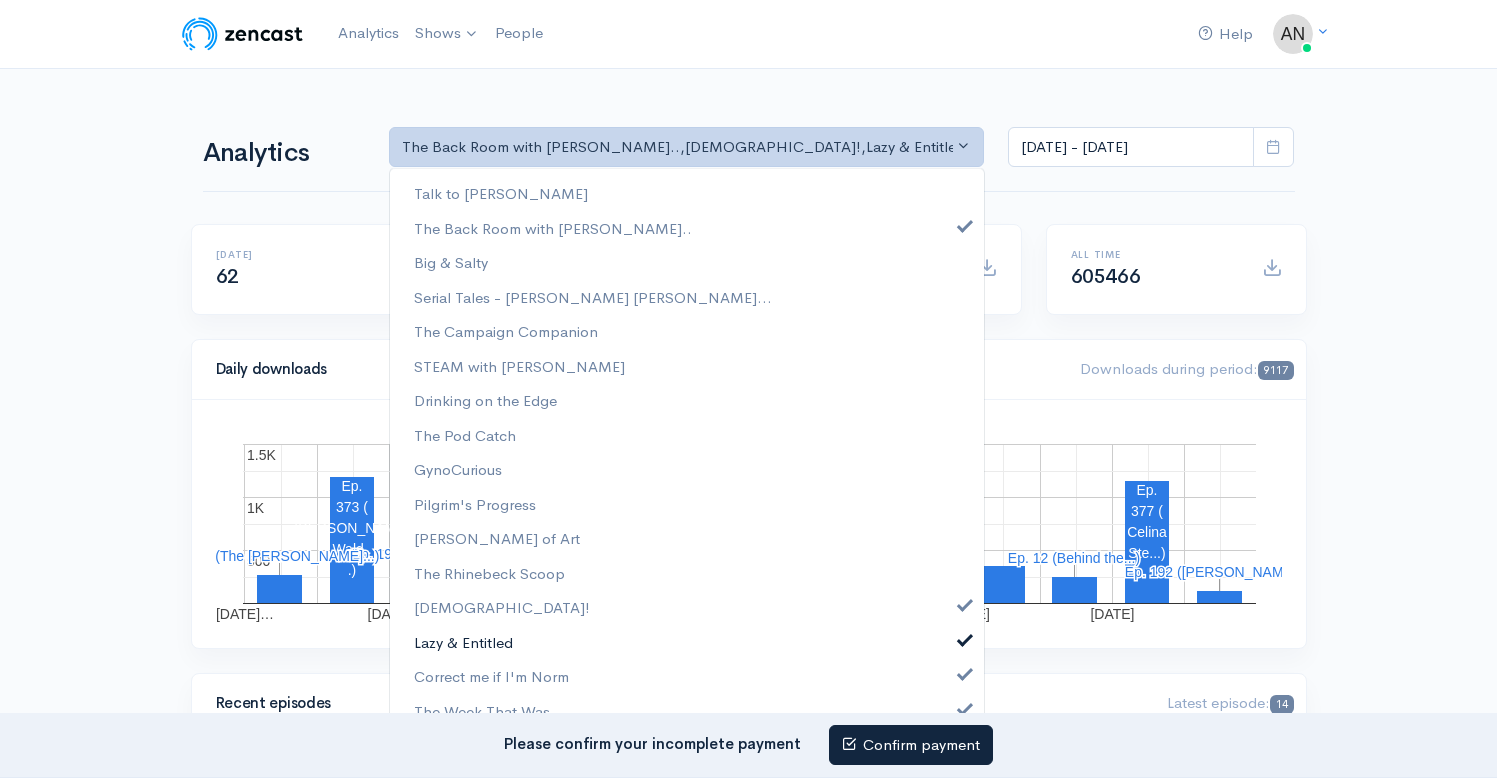 scroll, scrollTop: 0, scrollLeft: 0, axis: both 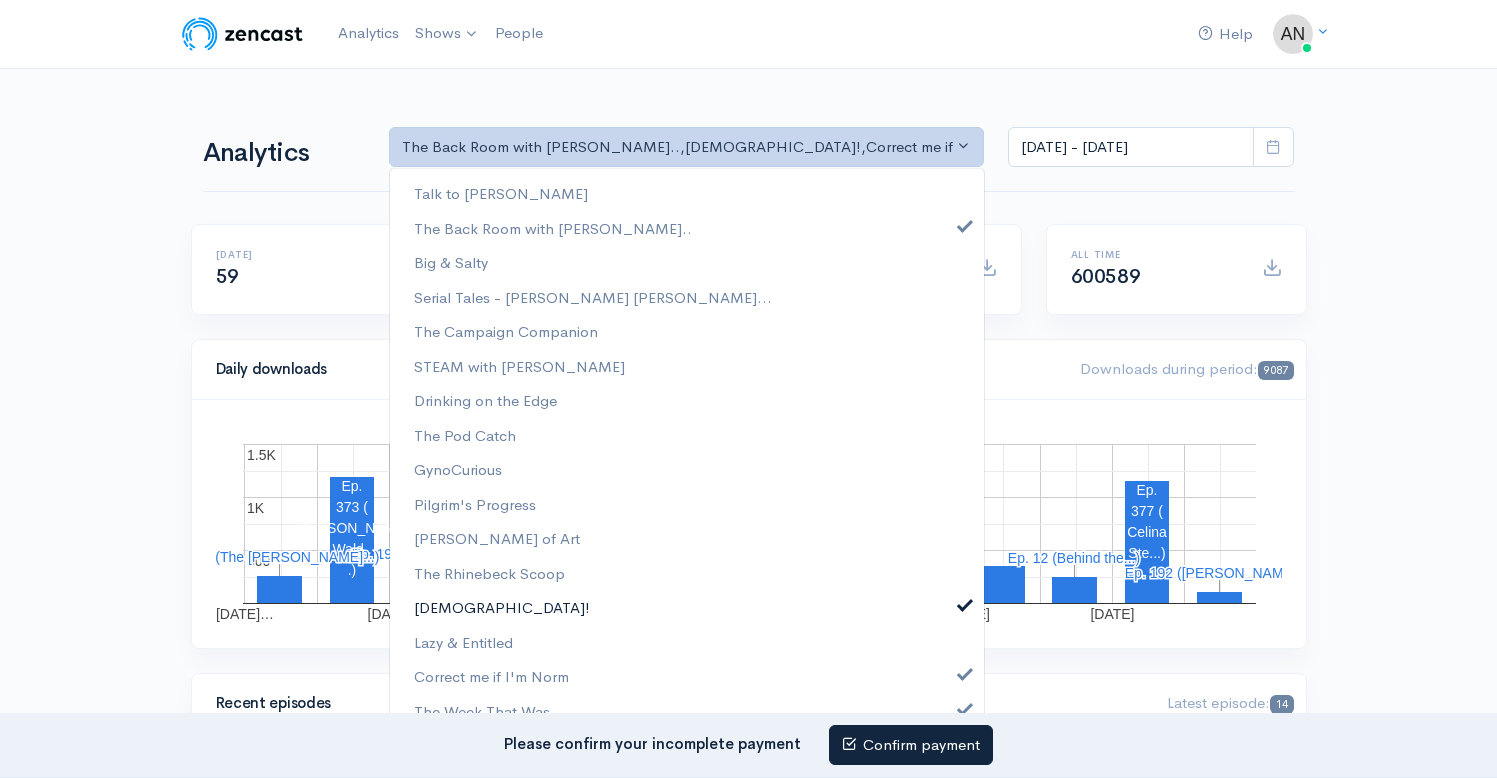 click on "[DEMOGRAPHIC_DATA]!" at bounding box center [687, 607] 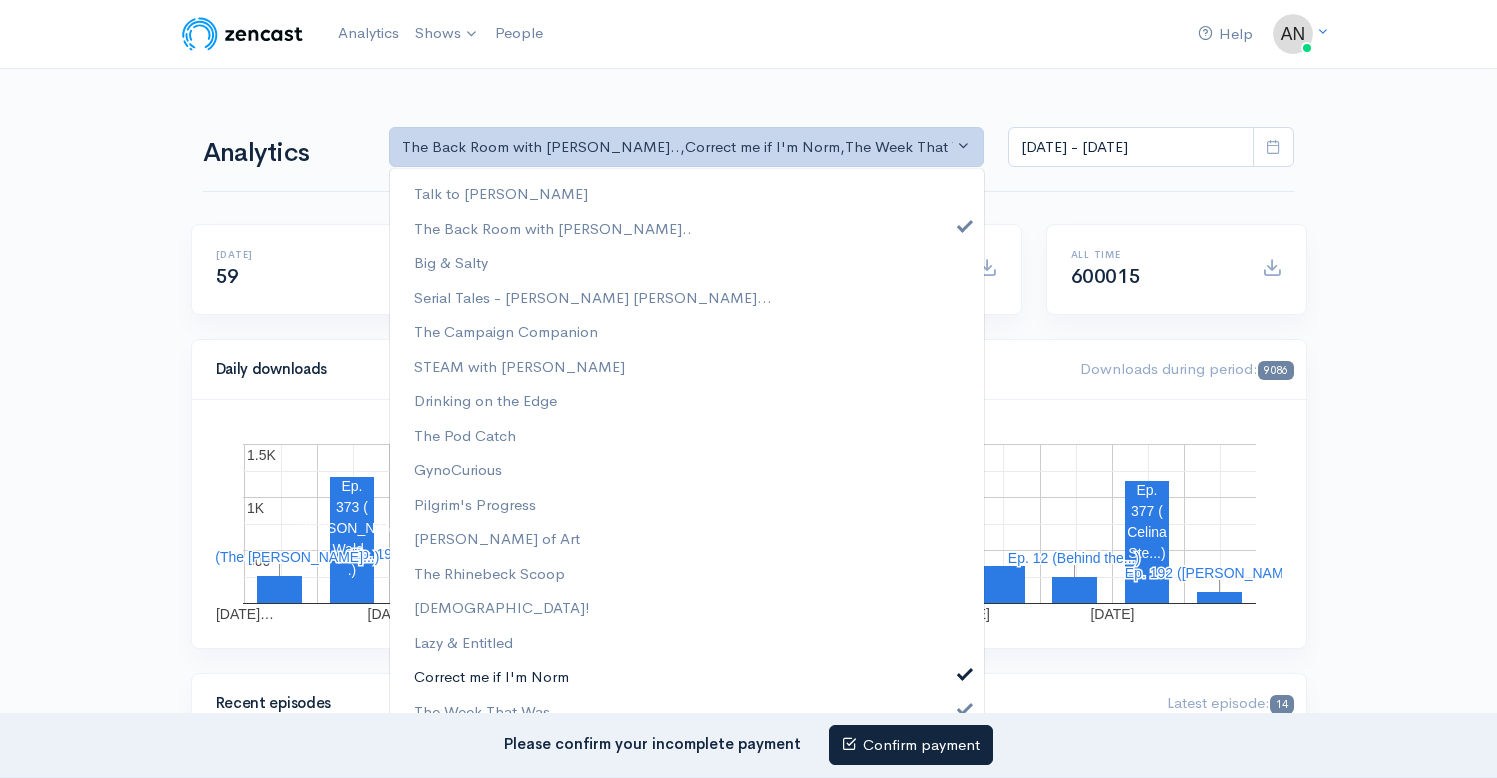 click at bounding box center (965, 671) 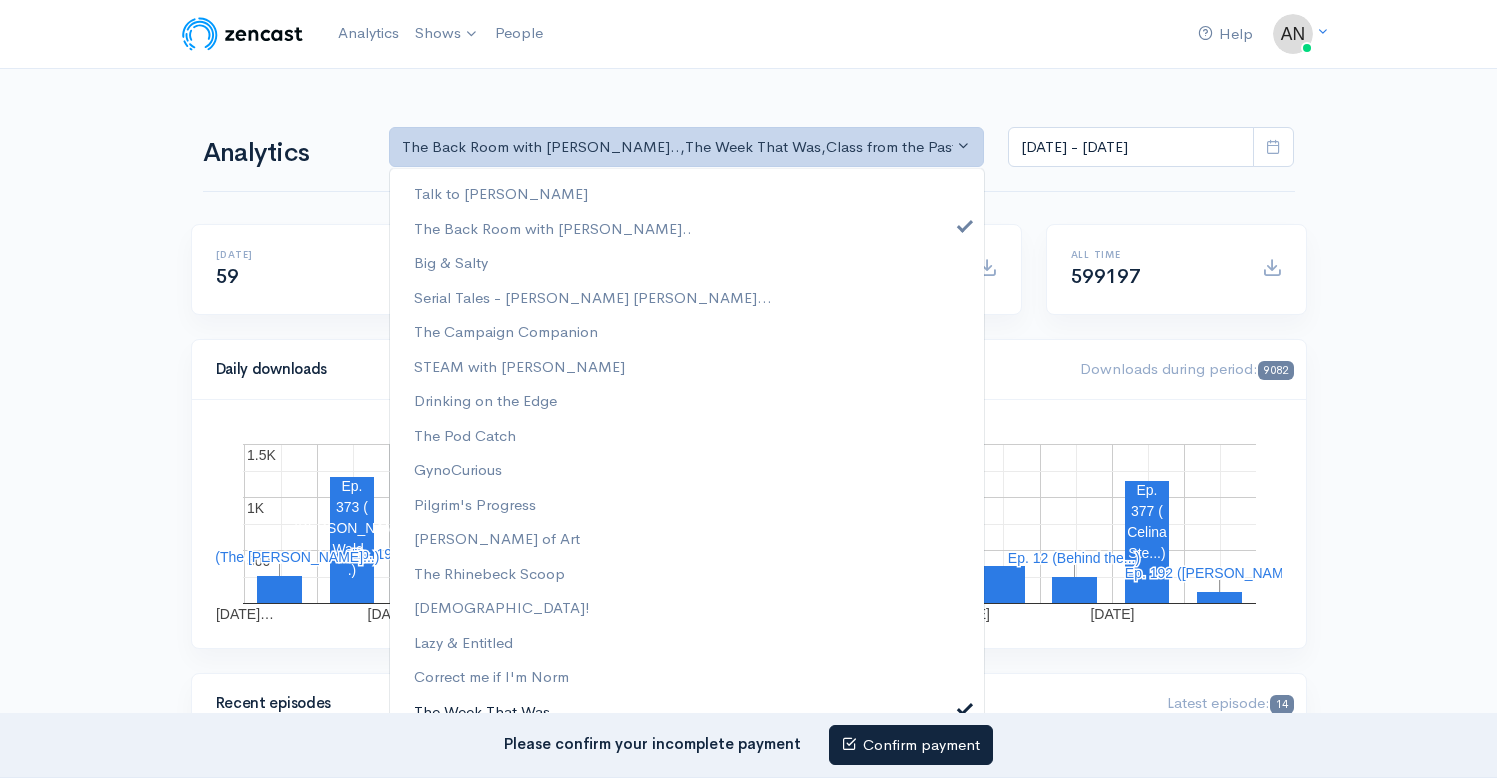 click at bounding box center (965, 706) 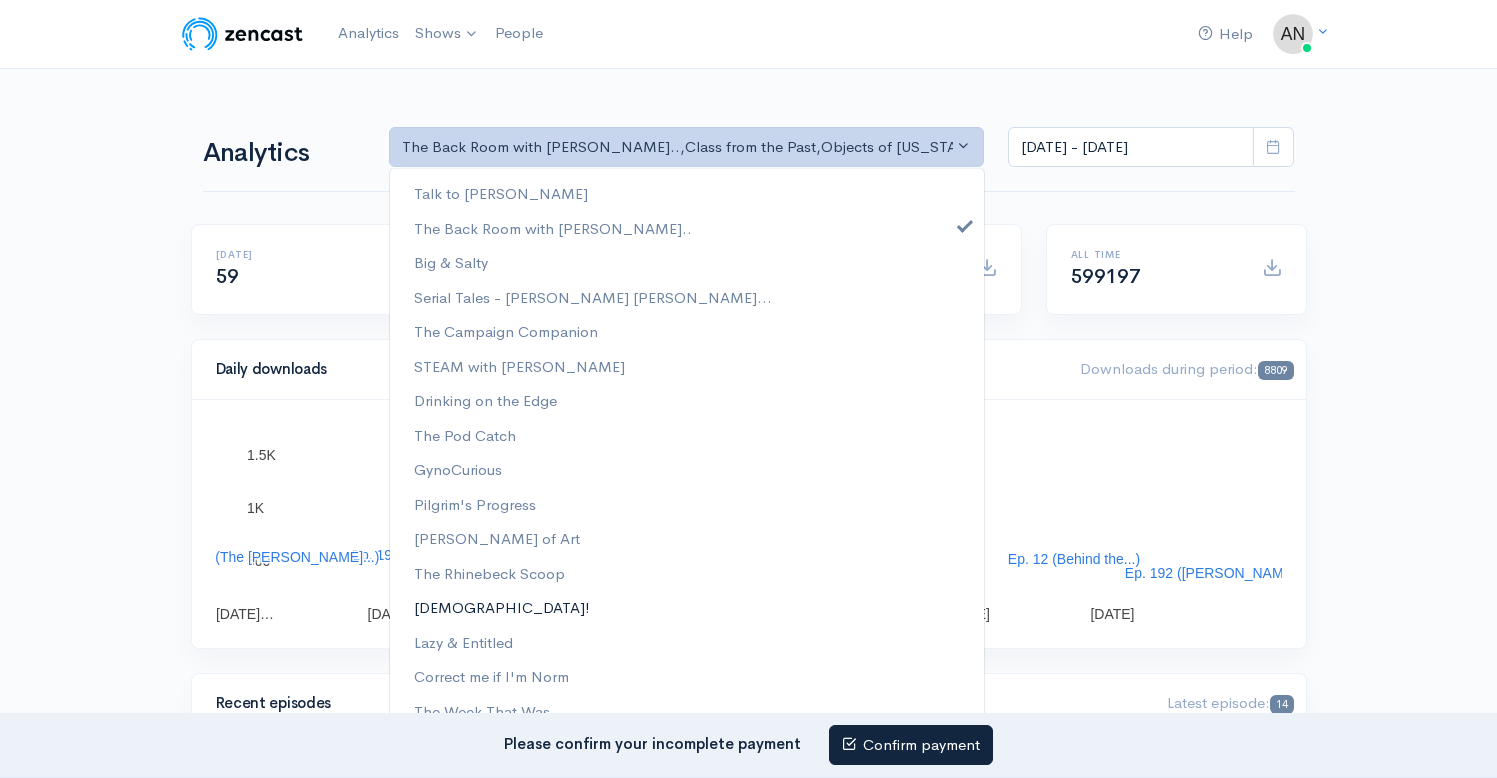 scroll, scrollTop: 256, scrollLeft: 0, axis: vertical 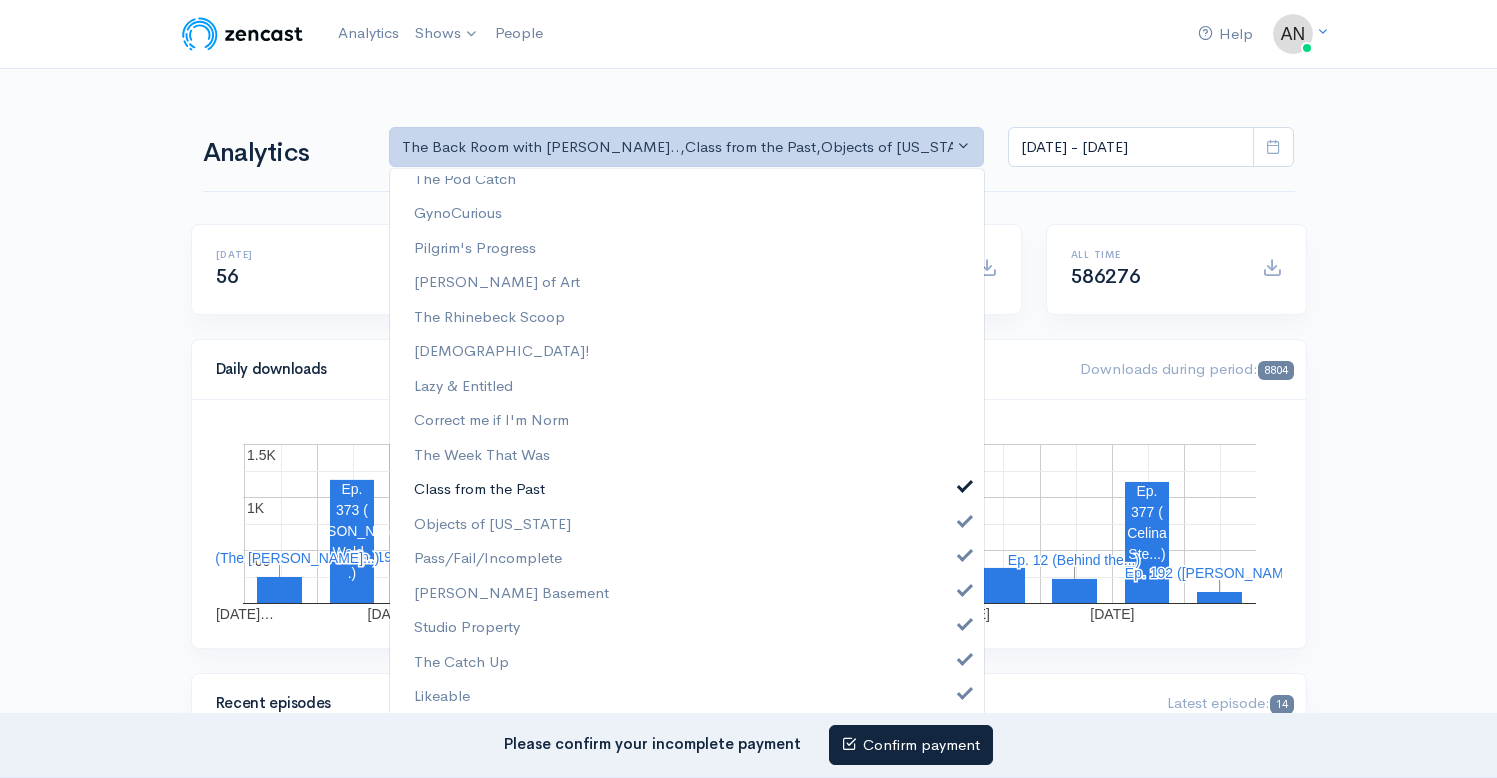click at bounding box center (965, 484) 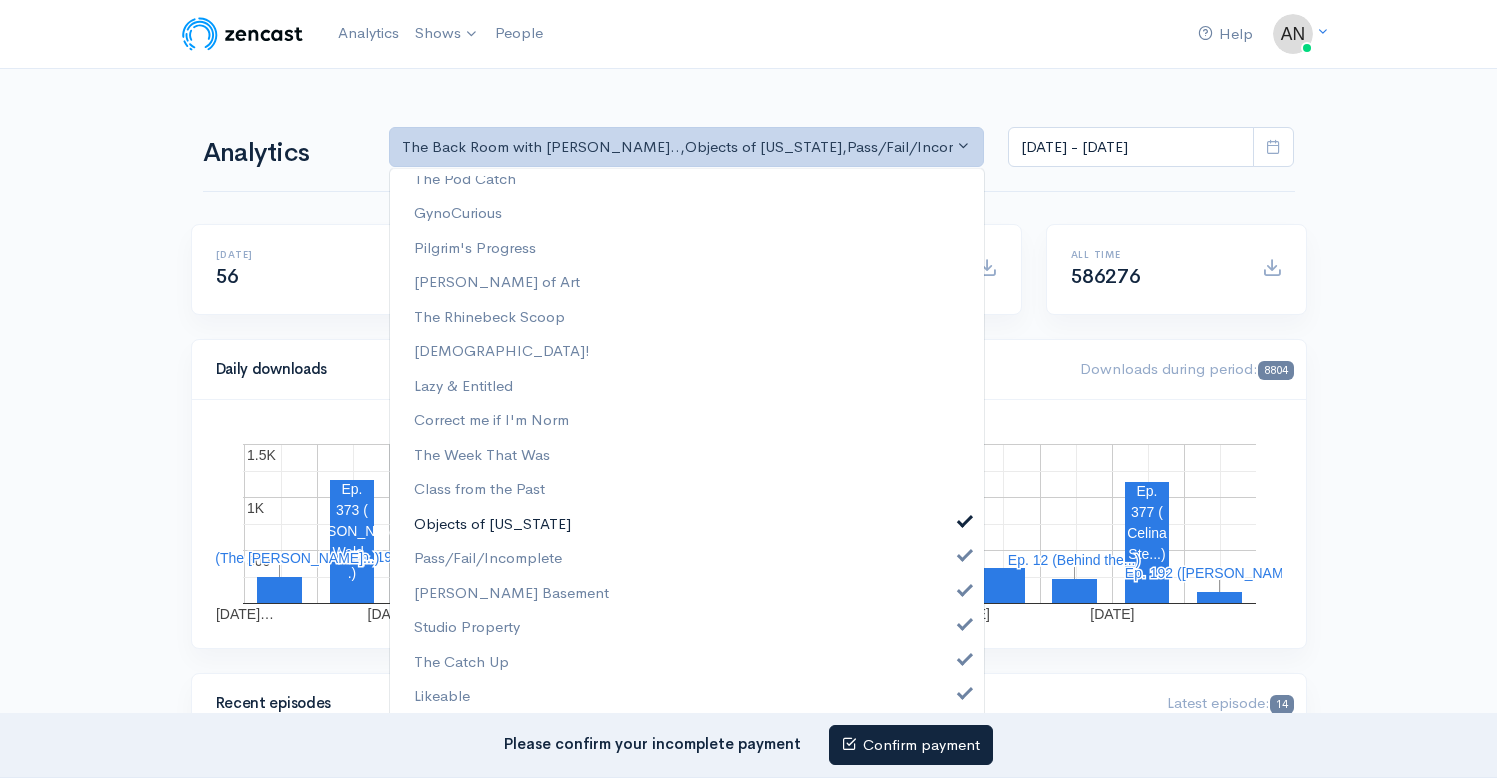 click at bounding box center [965, 519] 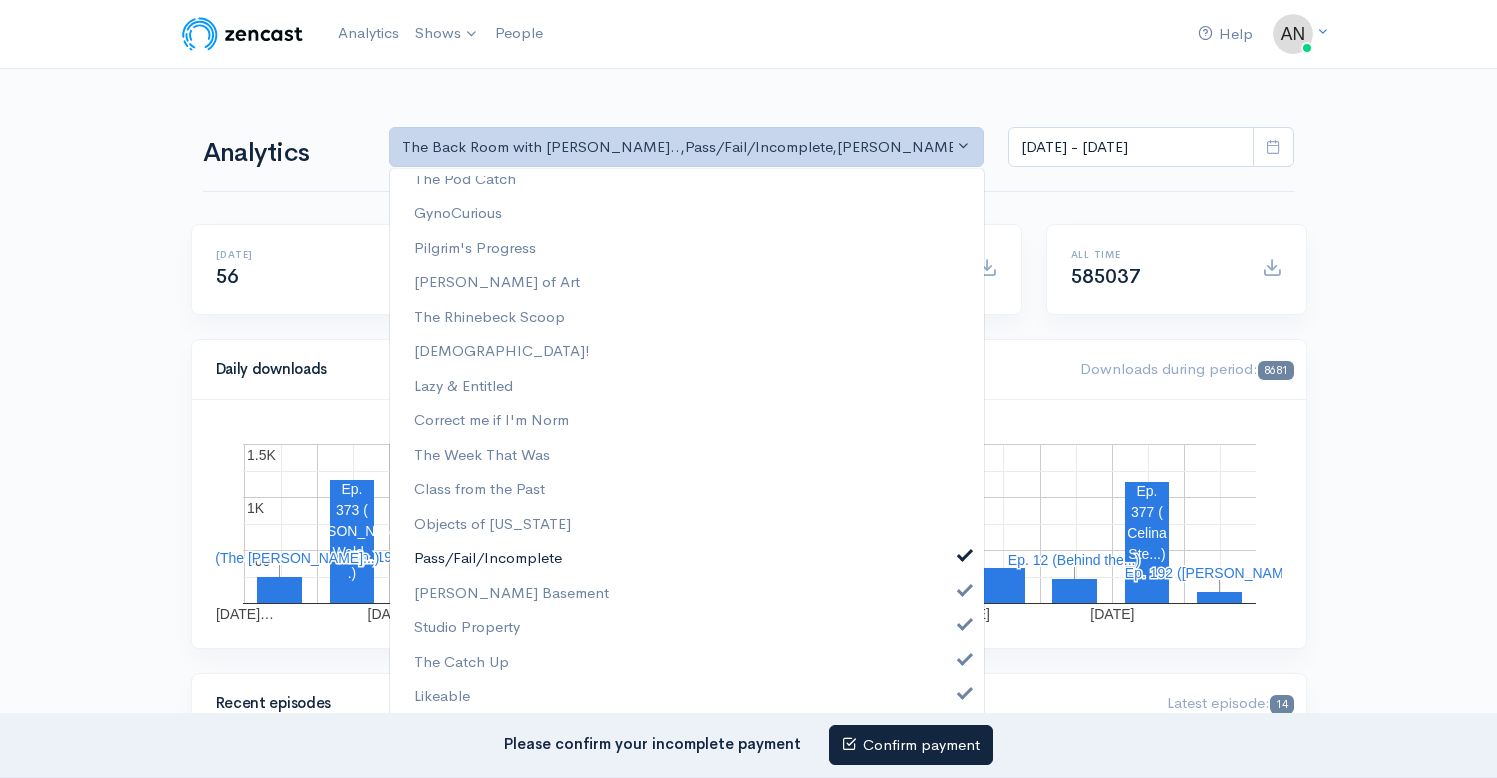 click on "Pass/Fail/Incomplete" at bounding box center (687, 558) 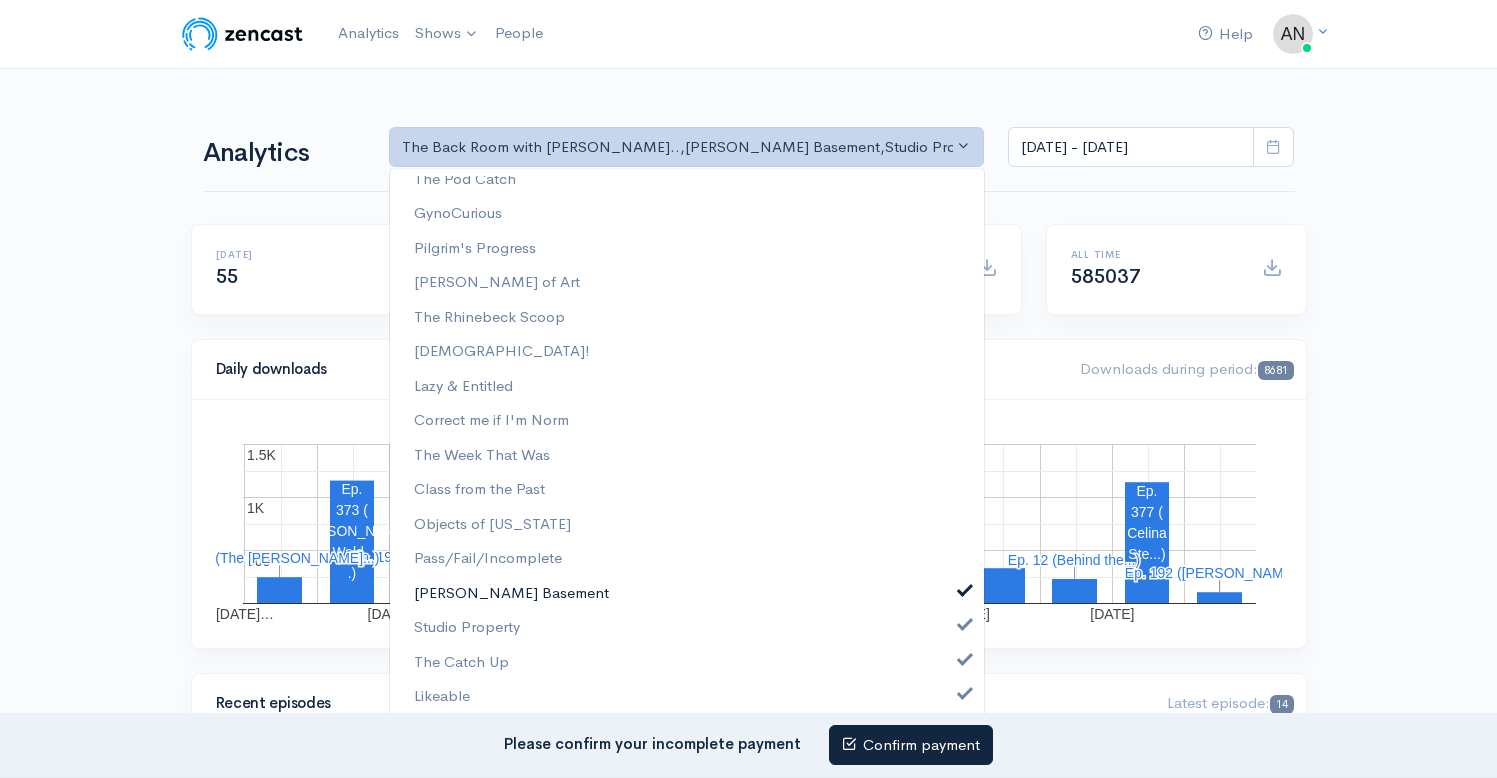 click at bounding box center (965, 588) 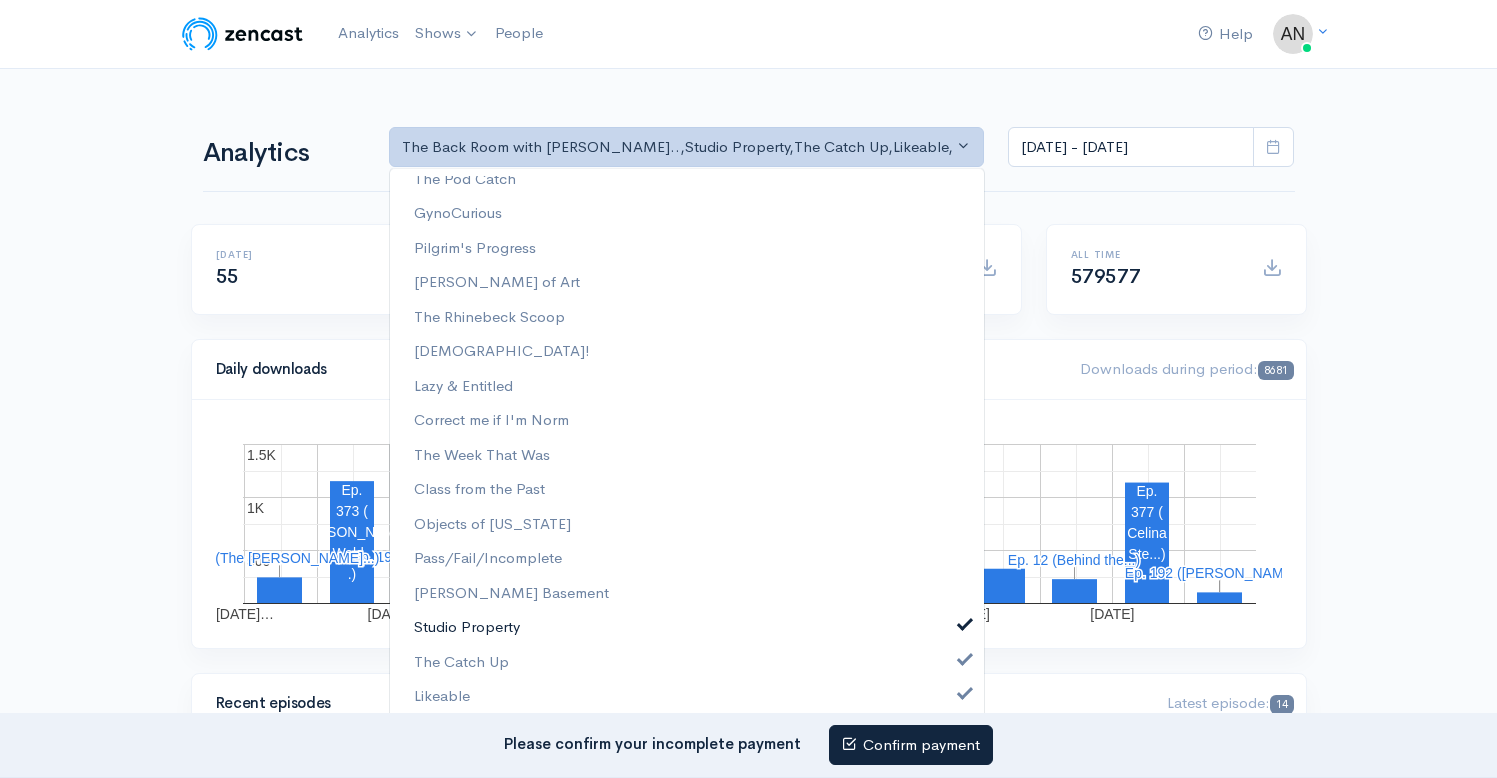 click at bounding box center [965, 622] 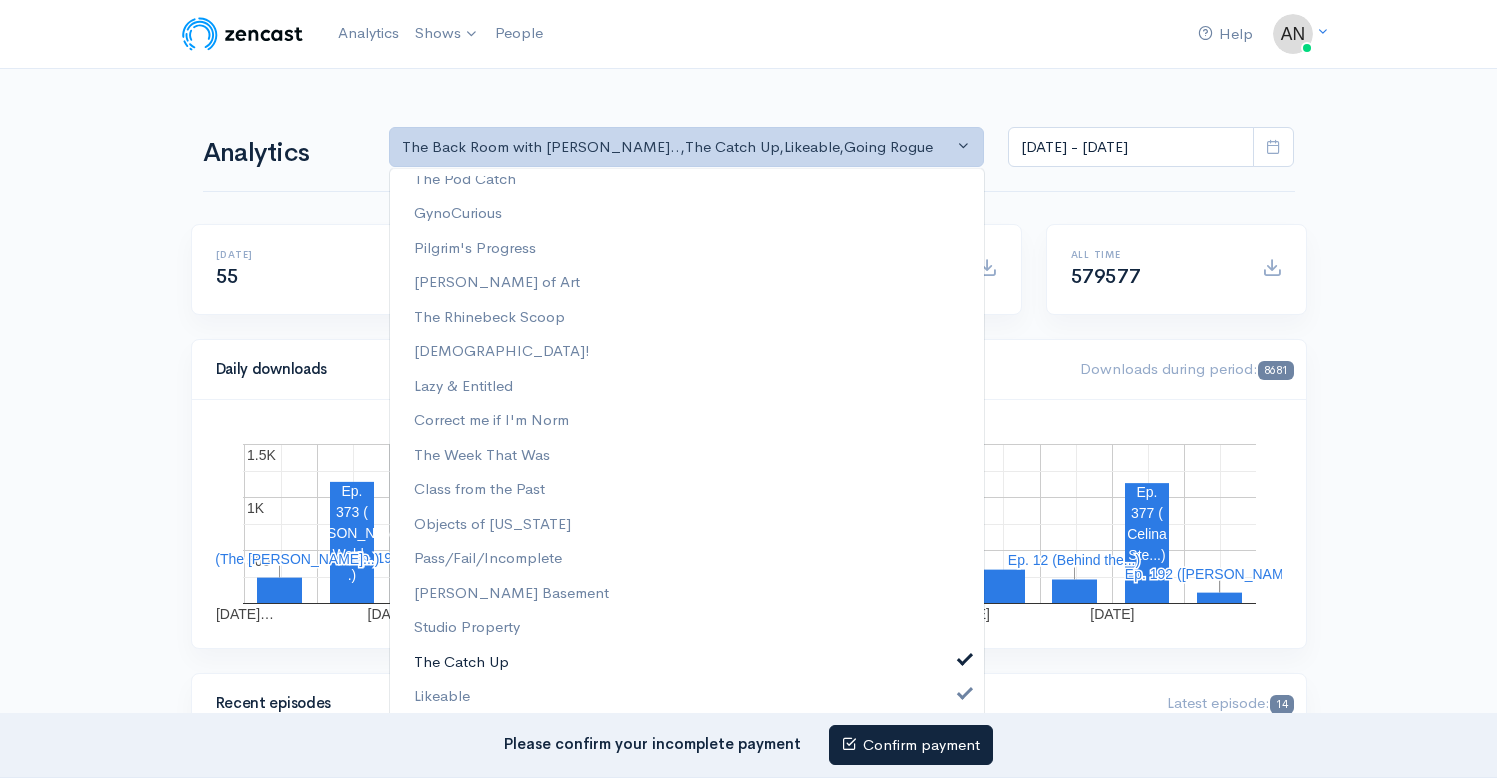 click at bounding box center (965, 657) 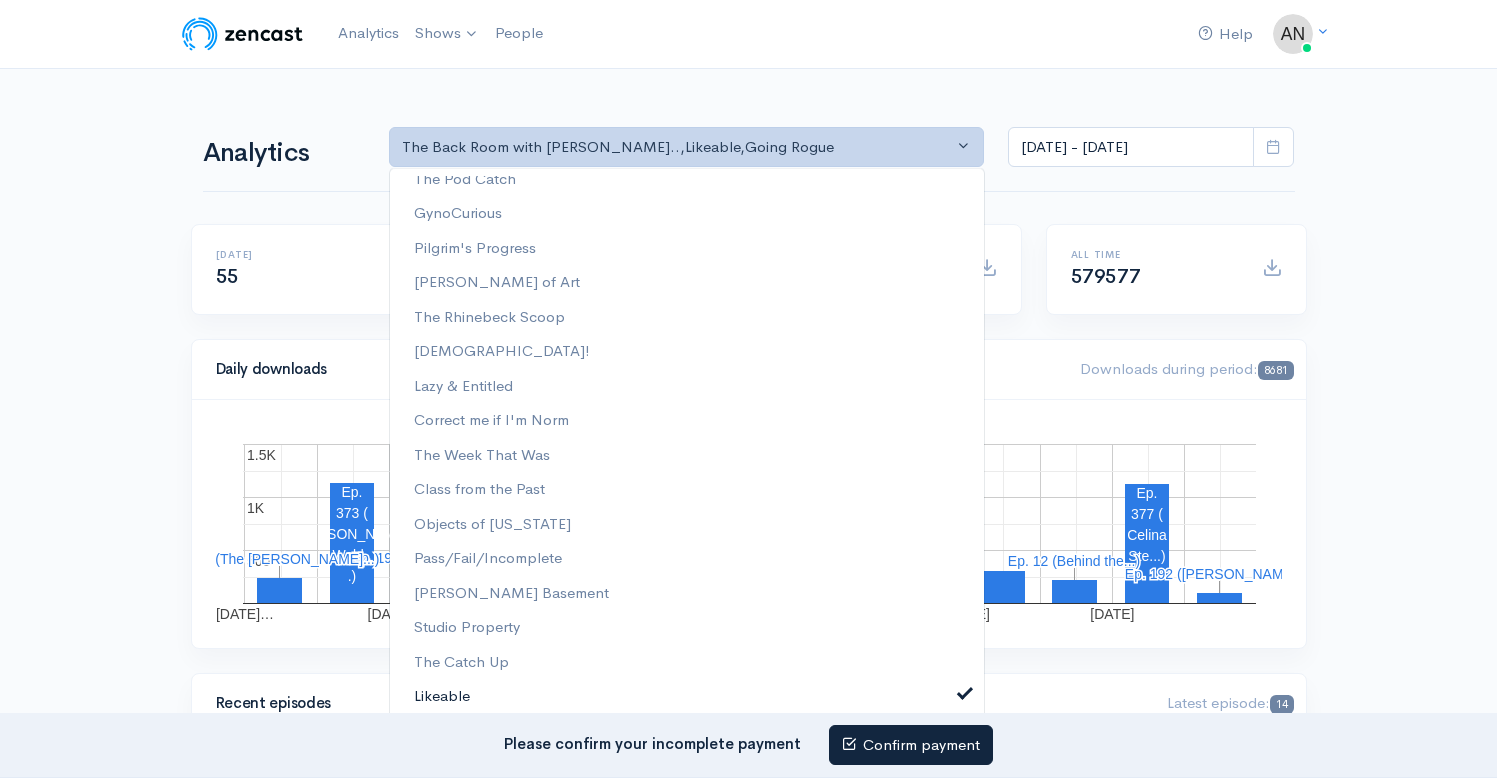 click on "Likeable" at bounding box center (687, 696) 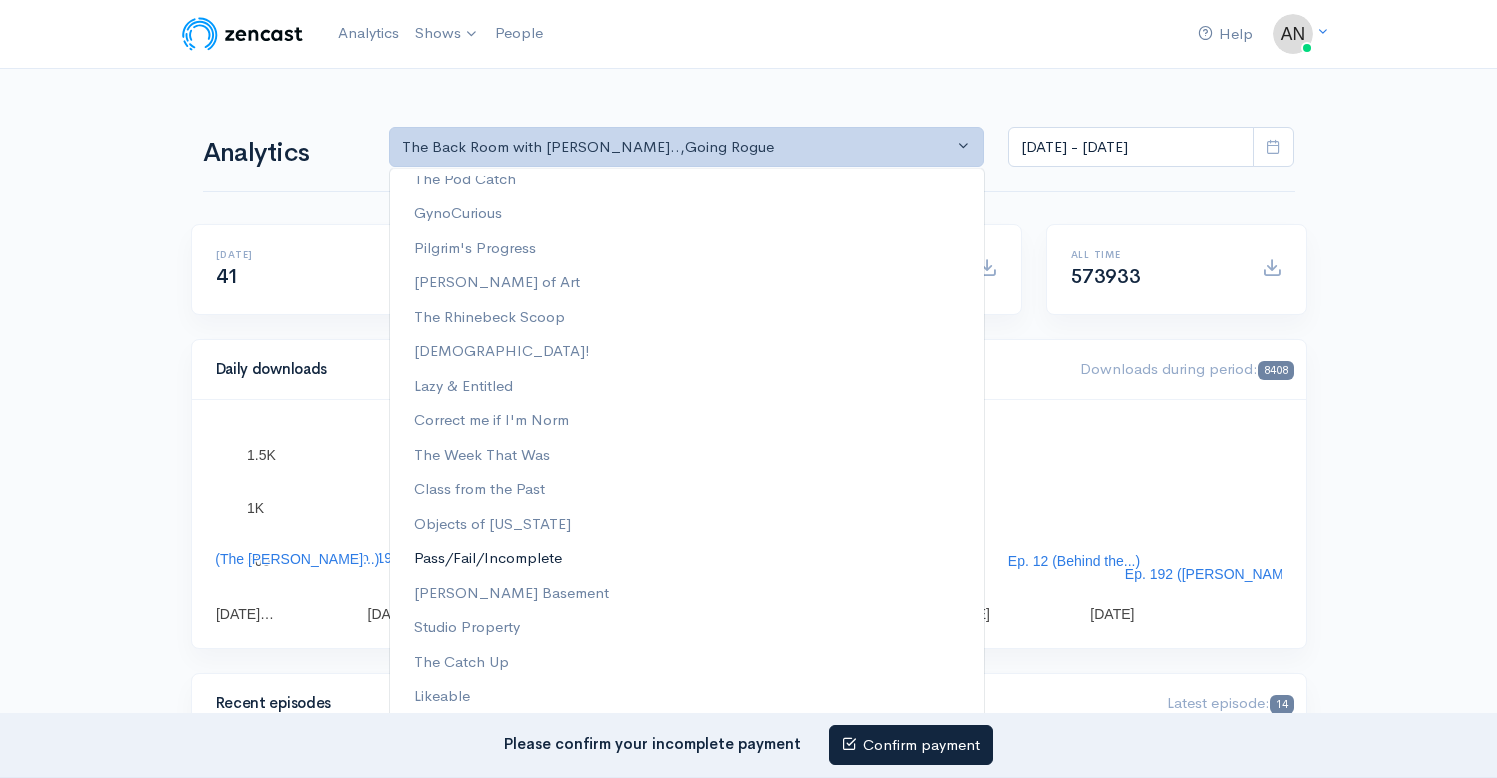 scroll, scrollTop: 34, scrollLeft: 0, axis: vertical 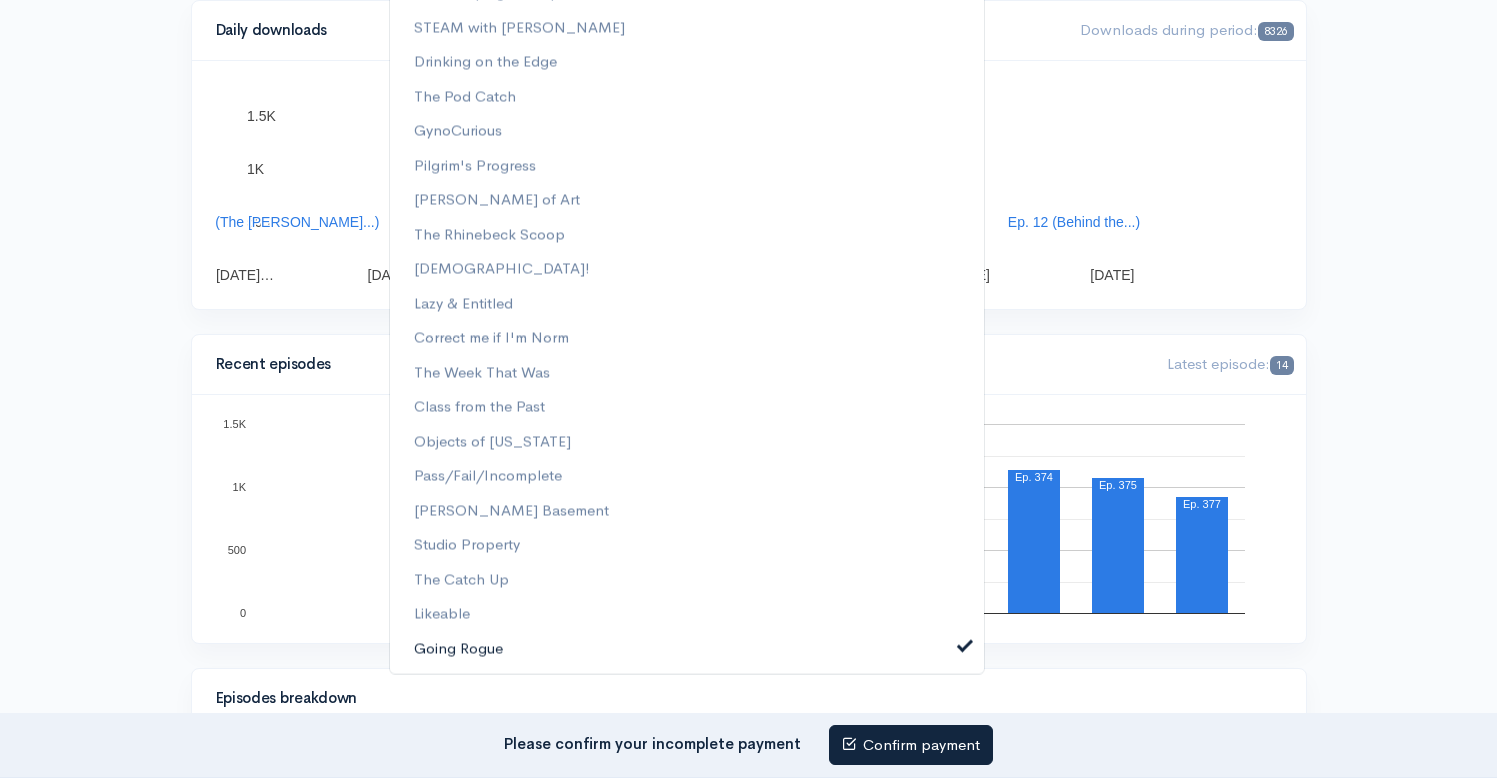 click at bounding box center (965, 643) 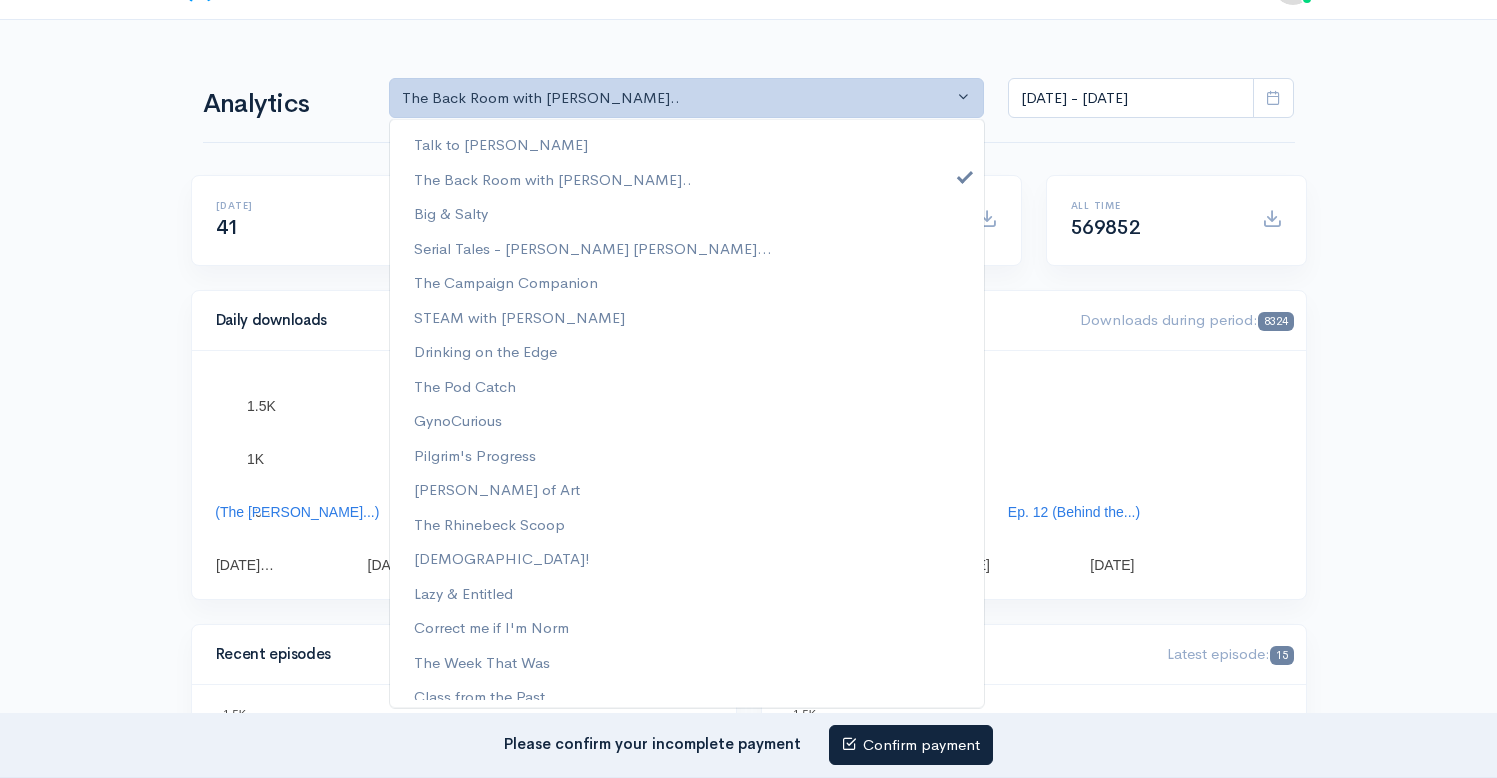scroll, scrollTop: 0, scrollLeft: 0, axis: both 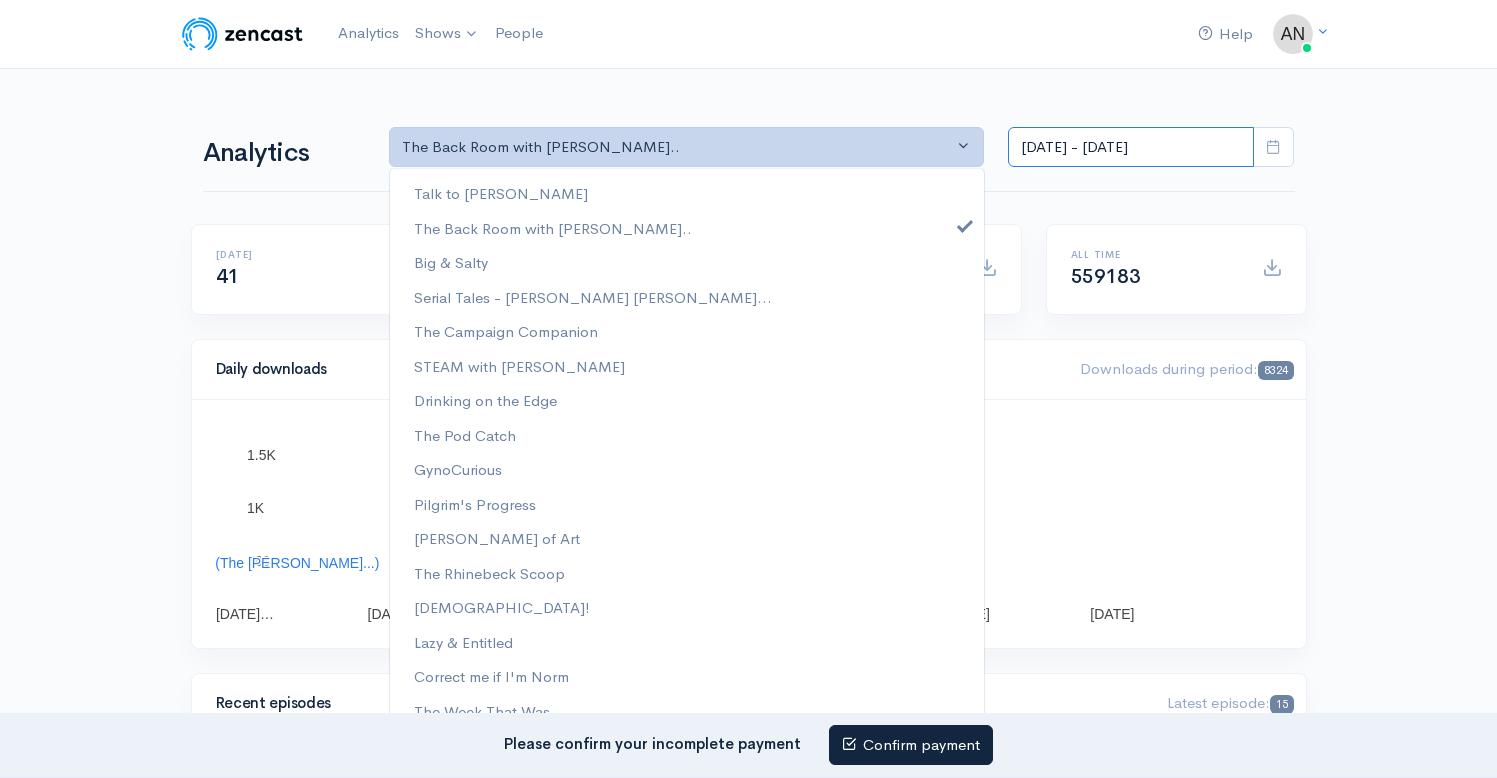 click on "[DATE] - [DATE]" at bounding box center [1131, 147] 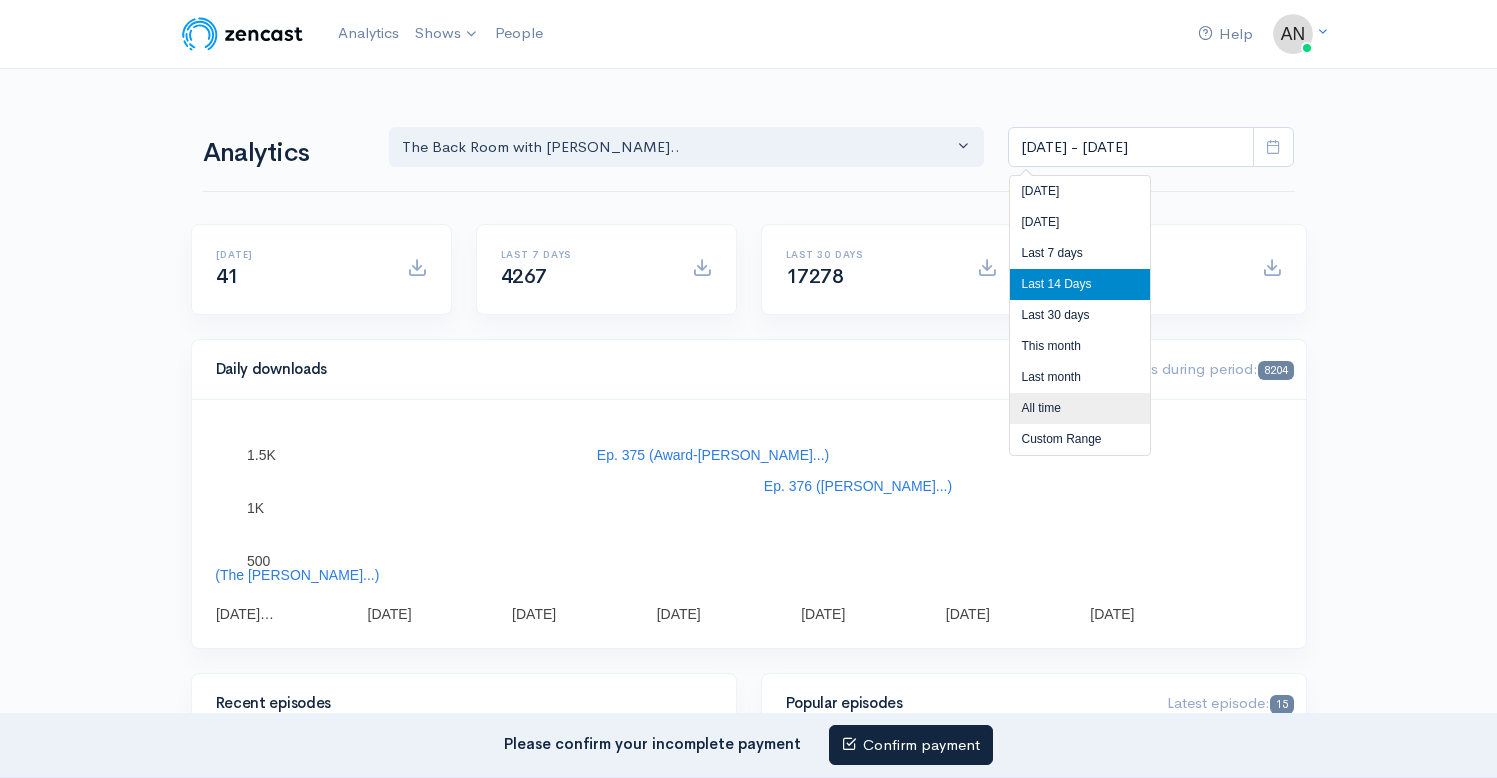 click on "All time" at bounding box center [1080, 408] 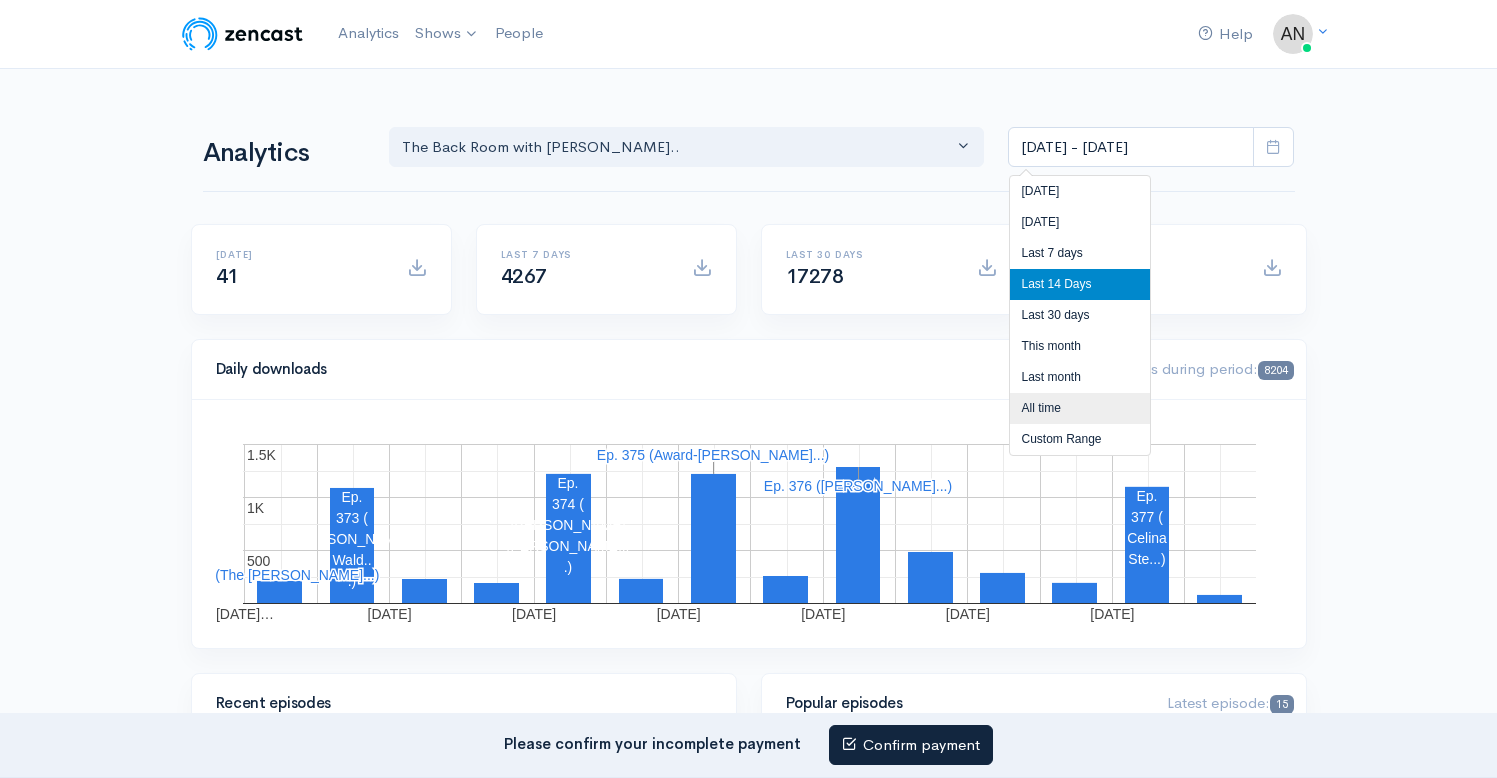 type on "[DATE] - [DATE]" 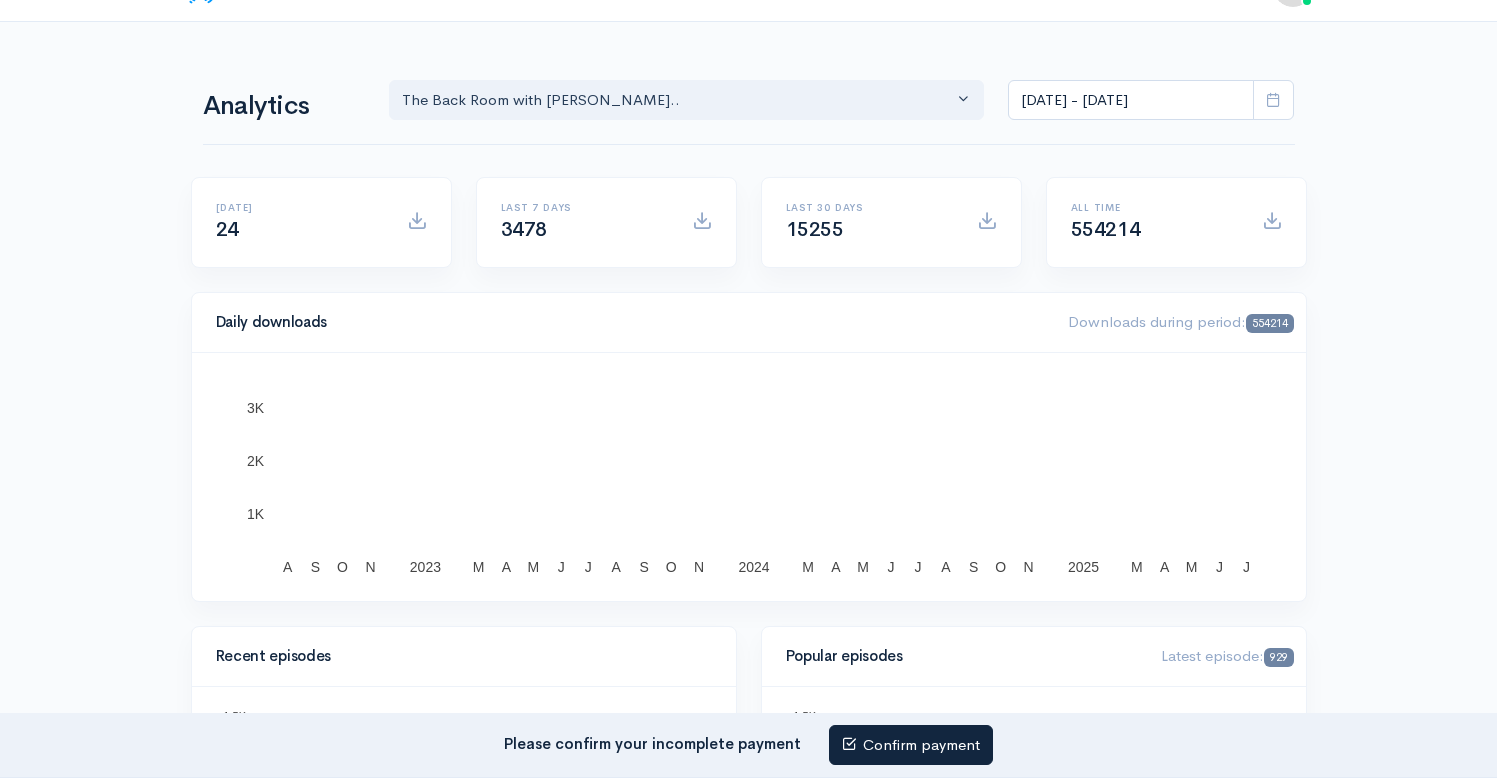 scroll, scrollTop: 0, scrollLeft: 0, axis: both 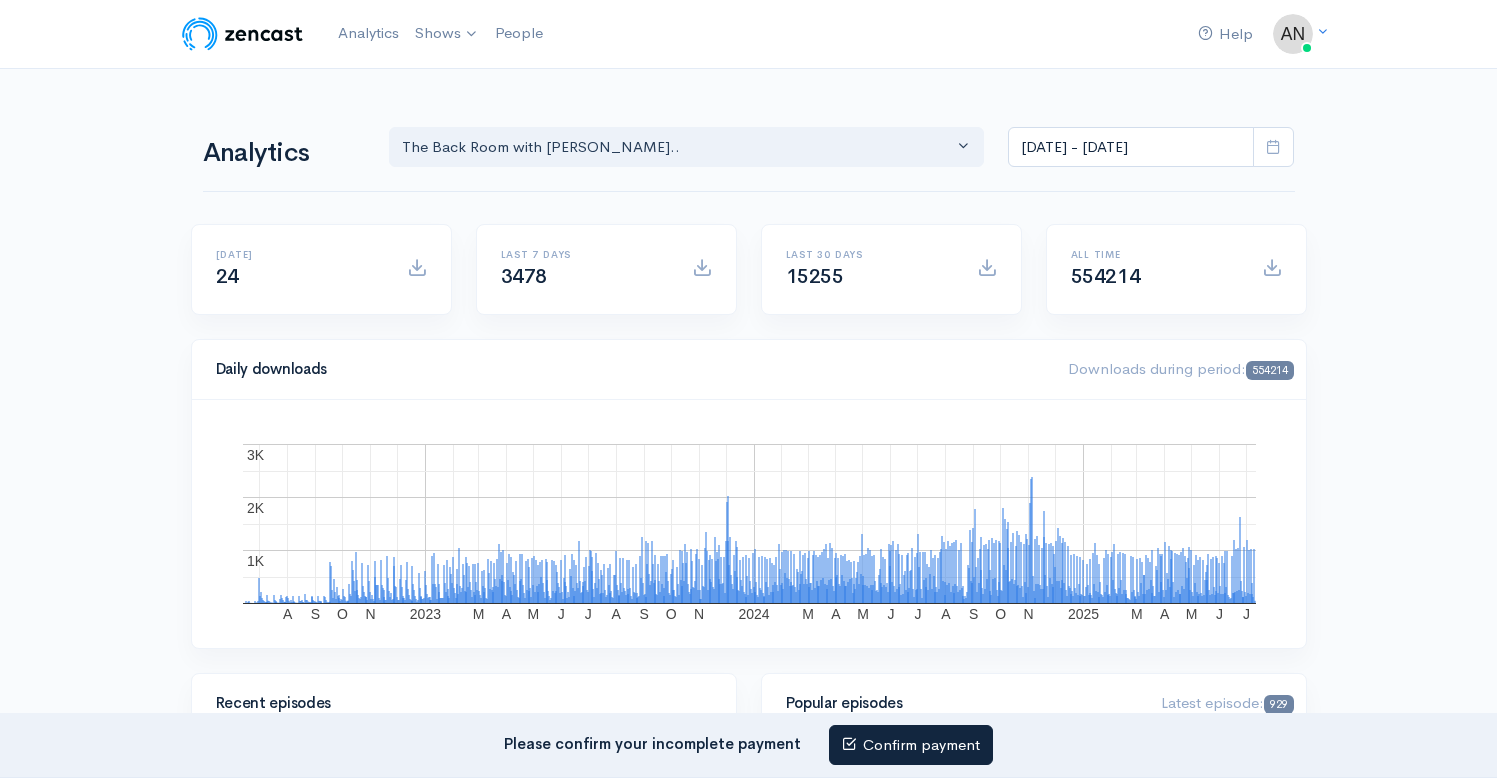 click on "Help
Notifications
View all
Your profile   Team settings     Radio Free Rhinecliff   Current     Logout
Analytics
Shows
Correct me if I'm Norm
Likeable
The Back Room with [PERSON_NAME]
The Catch Up
The Week That Was
Going Rogue
GynoCurious
The Rhinebeck Scoop
[PERSON_NAME] of Art
Drinking on the Edge
Lazy & Entitled
[PERSON_NAME] Basement" at bounding box center (748, 1417) 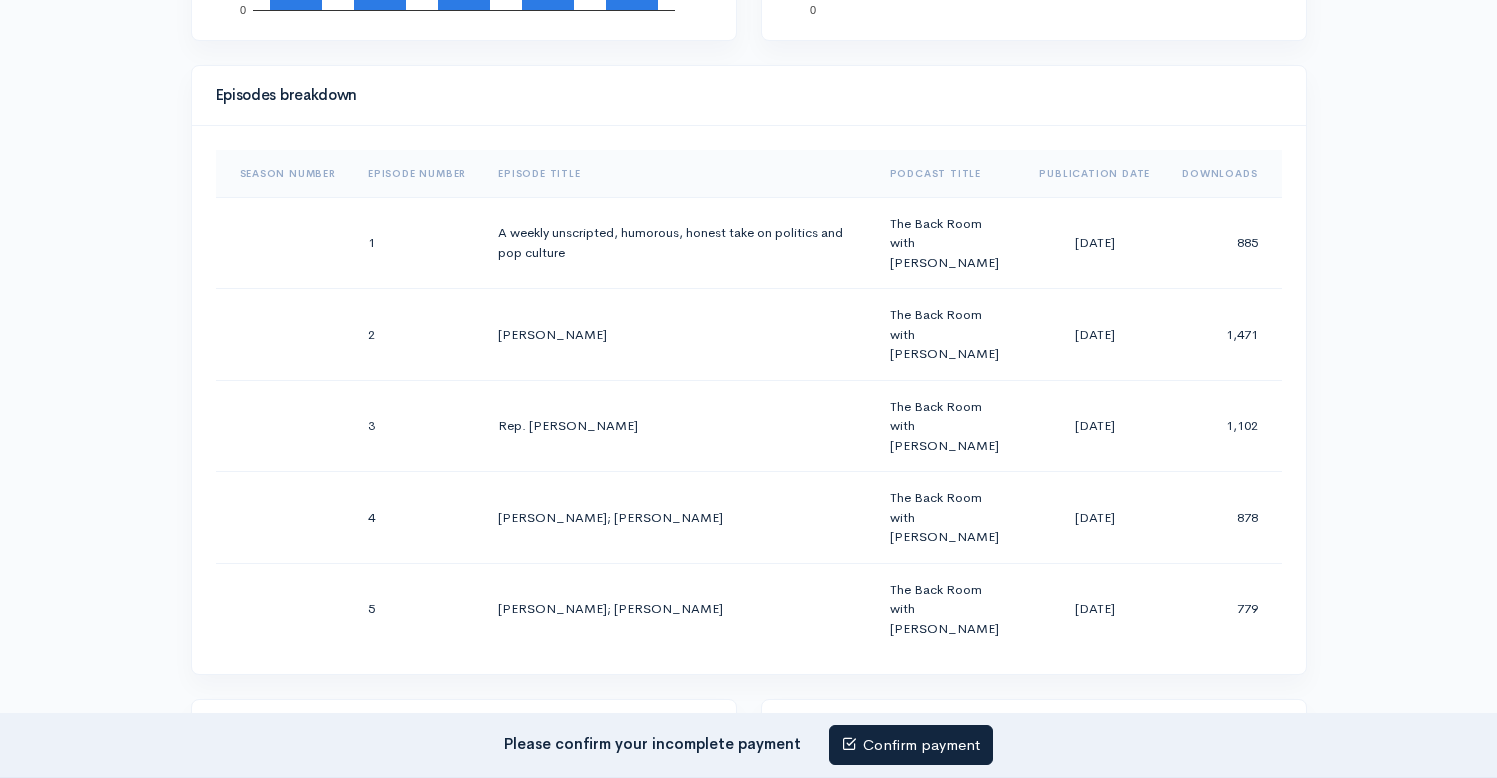 scroll, scrollTop: 1053, scrollLeft: 0, axis: vertical 